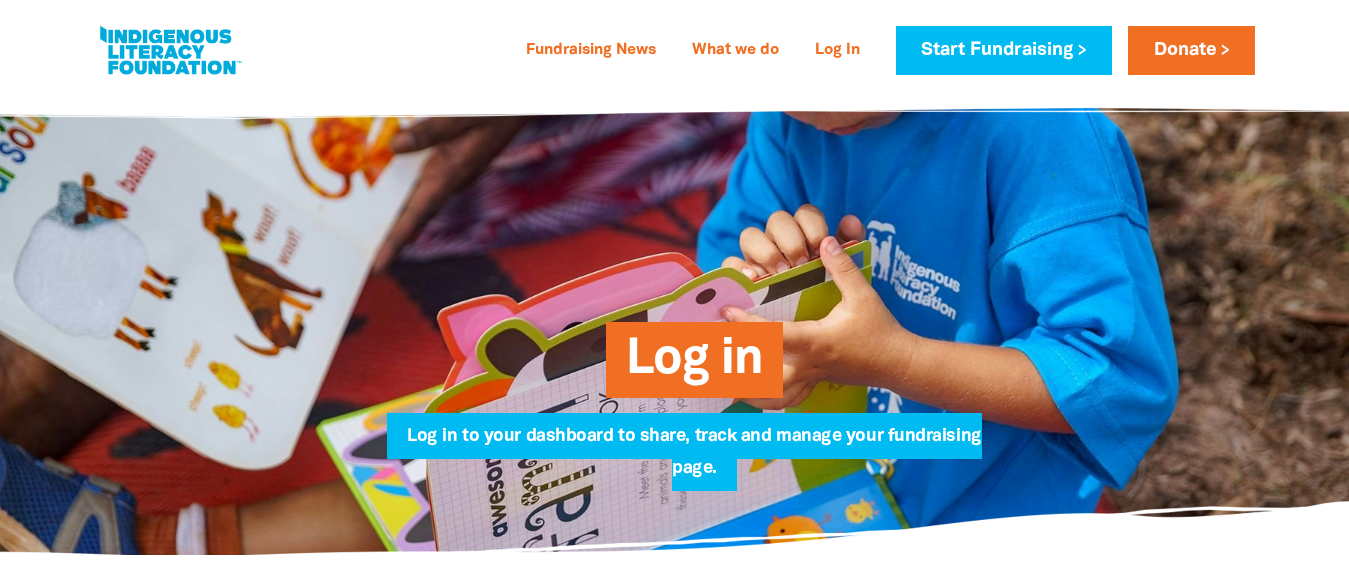 scroll, scrollTop: 0, scrollLeft: 0, axis: both 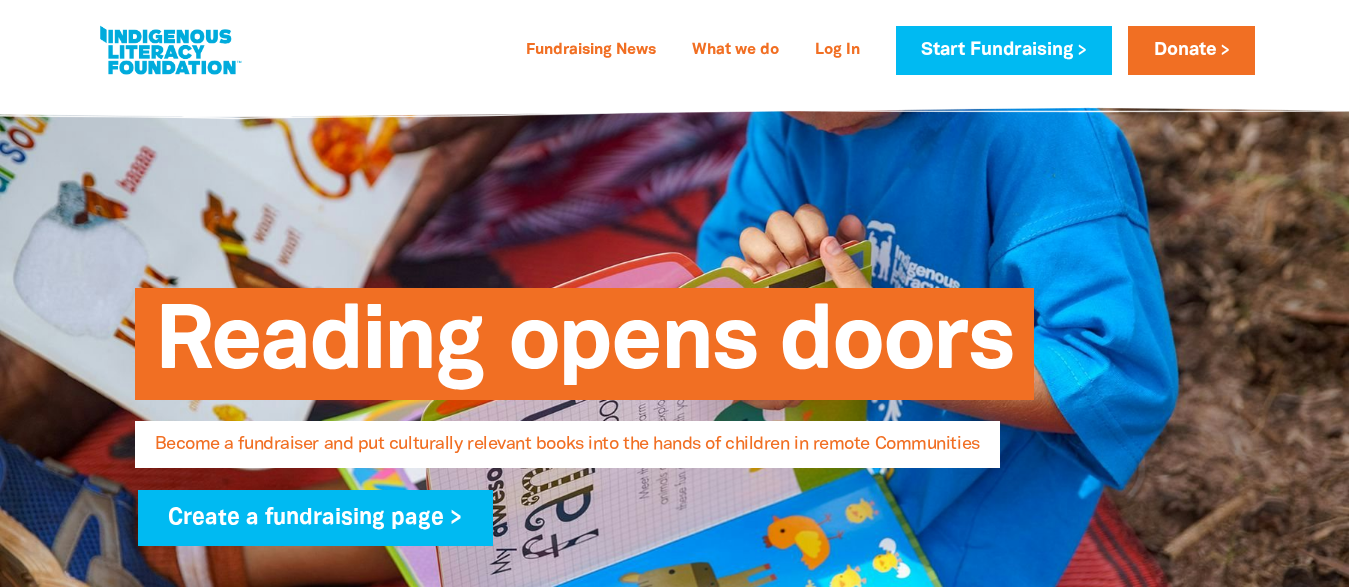 type on "[PERSON_NAME][EMAIL_ADDRESS][DOMAIN_NAME]" 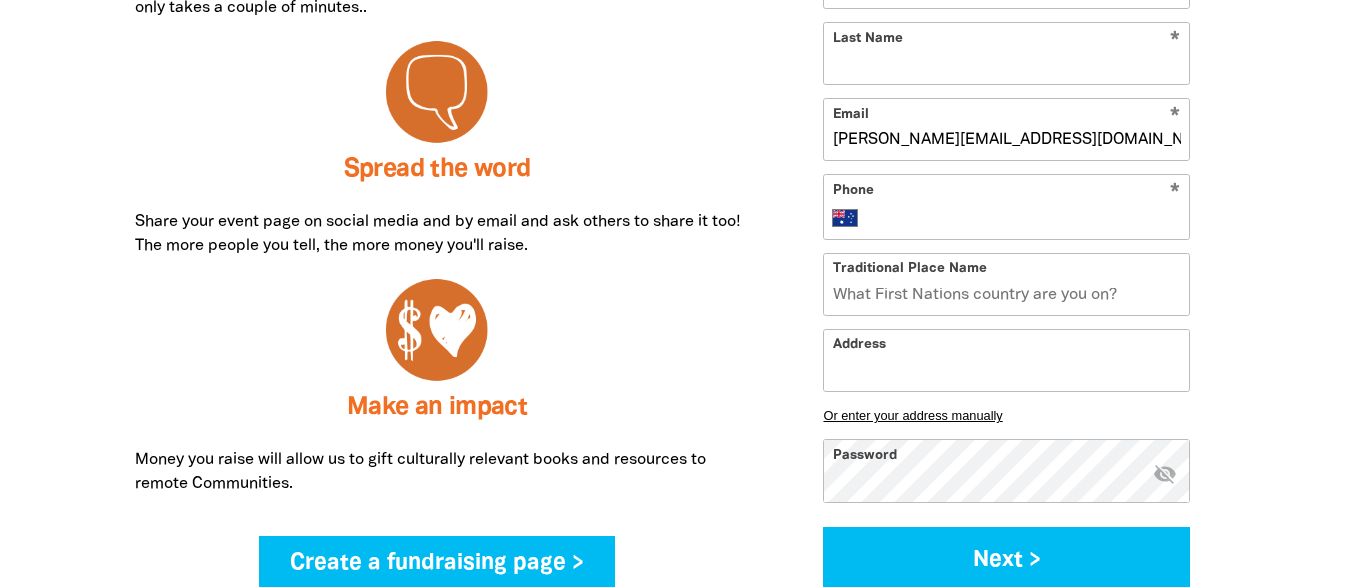 scroll, scrollTop: 1122, scrollLeft: 0, axis: vertical 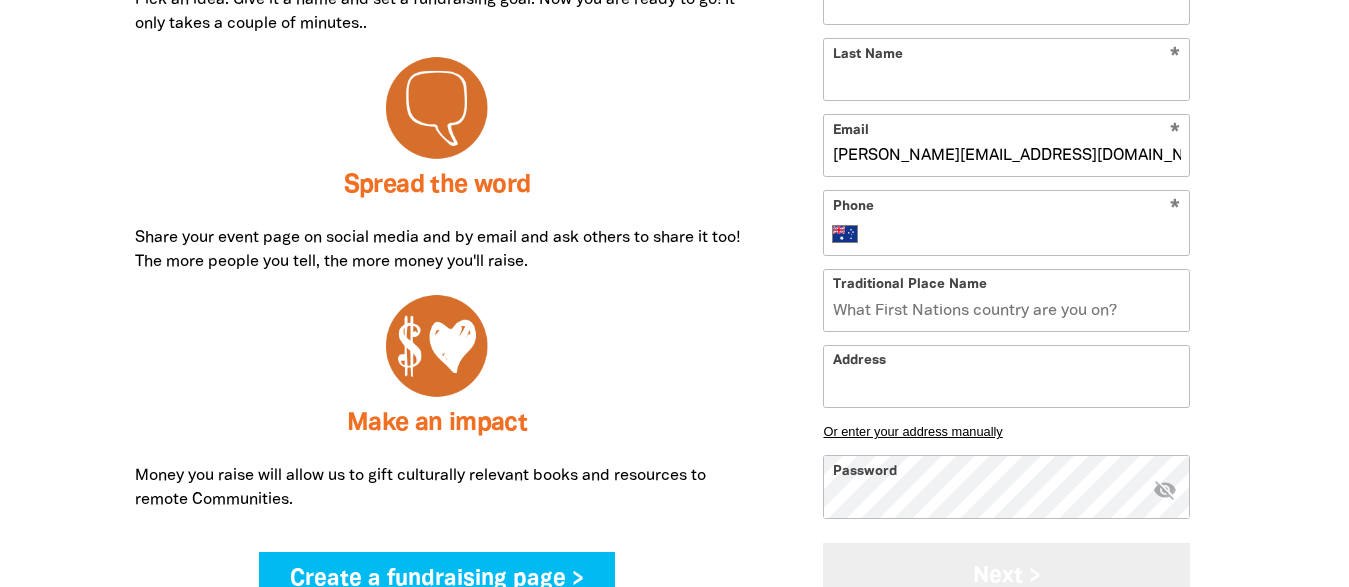 click on "Next >" at bounding box center (1006, 576) 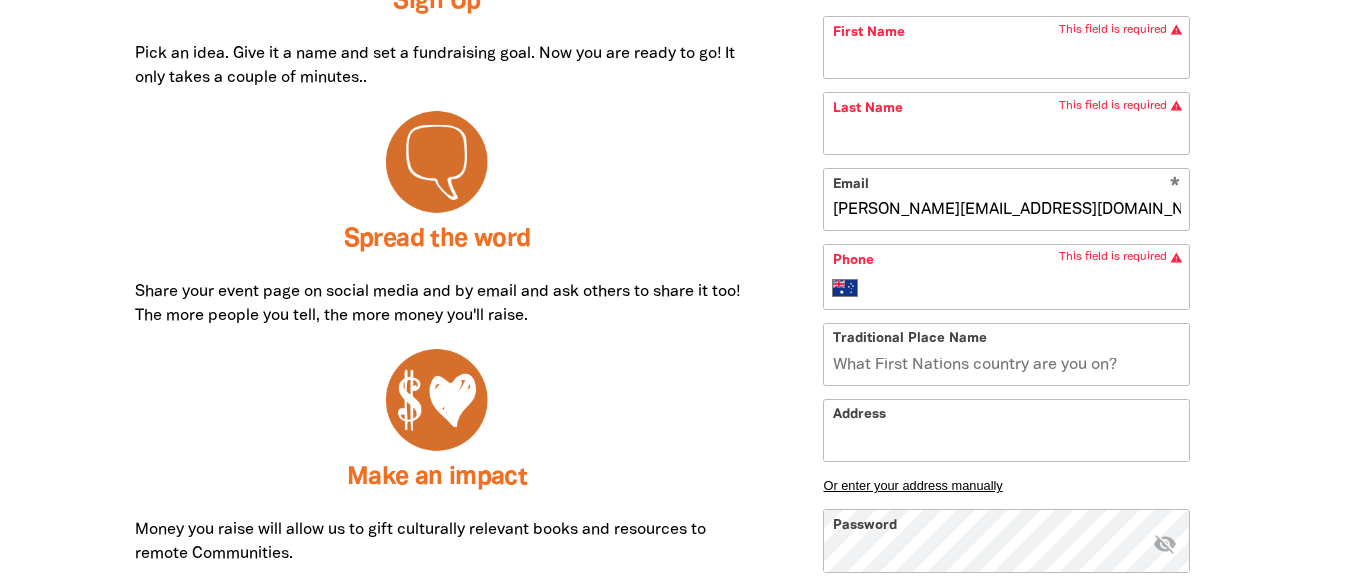 scroll, scrollTop: 1067, scrollLeft: 0, axis: vertical 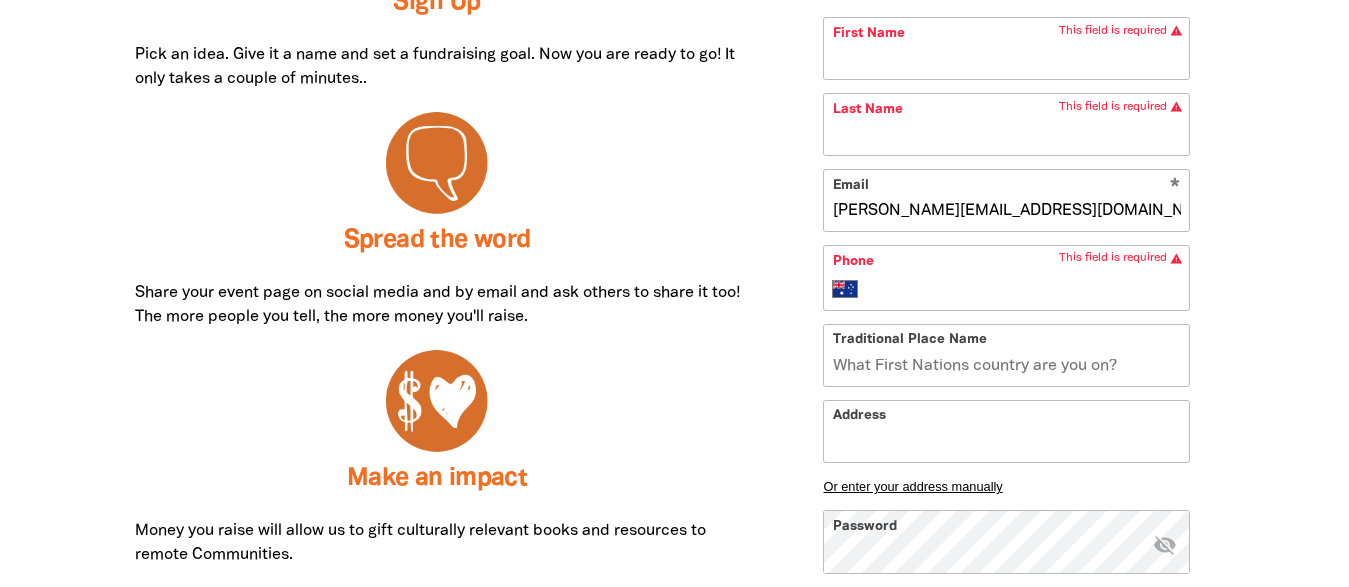 click at bounding box center [437, 404] 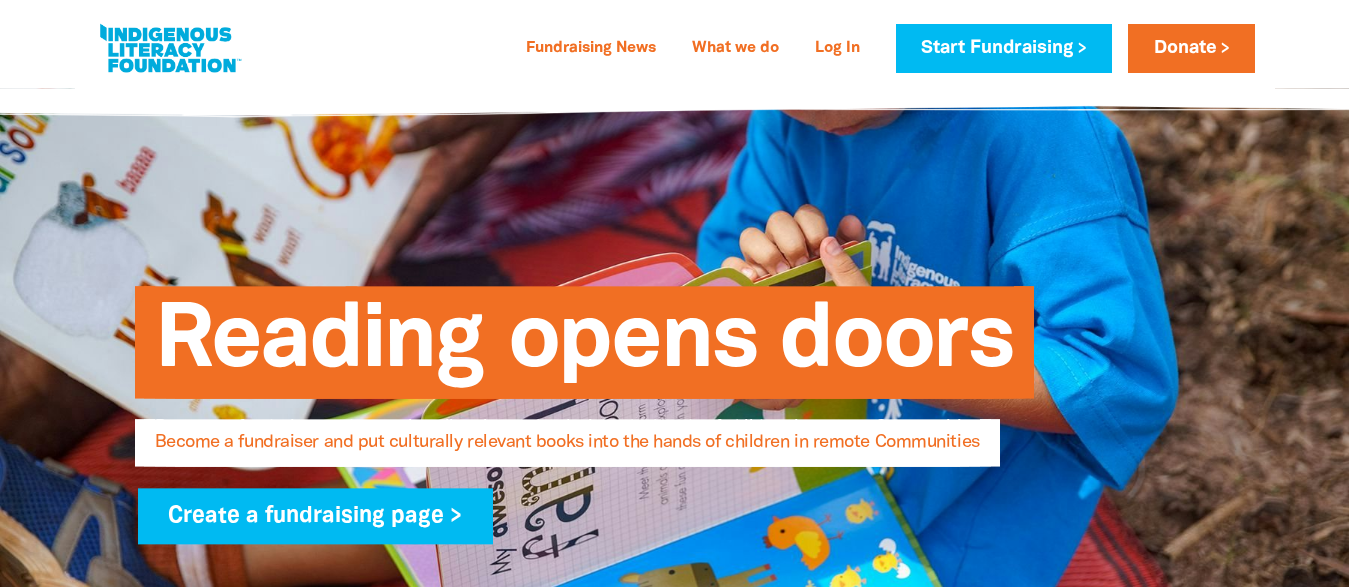 scroll, scrollTop: 0, scrollLeft: 0, axis: both 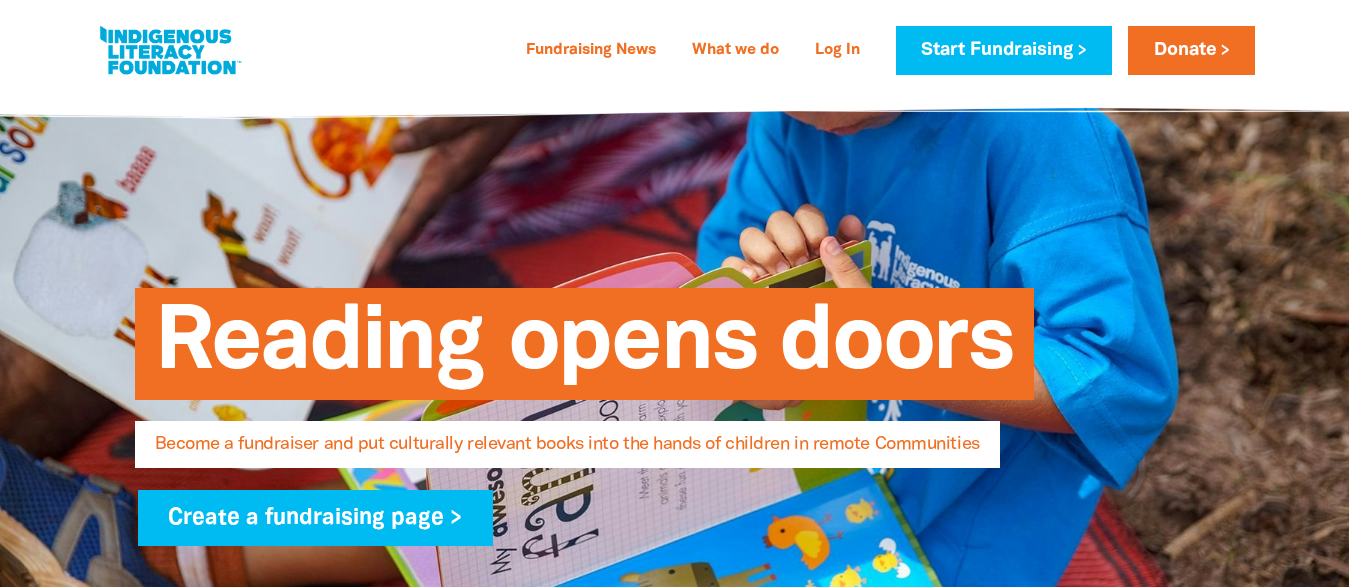 click at bounding box center [170, 50] 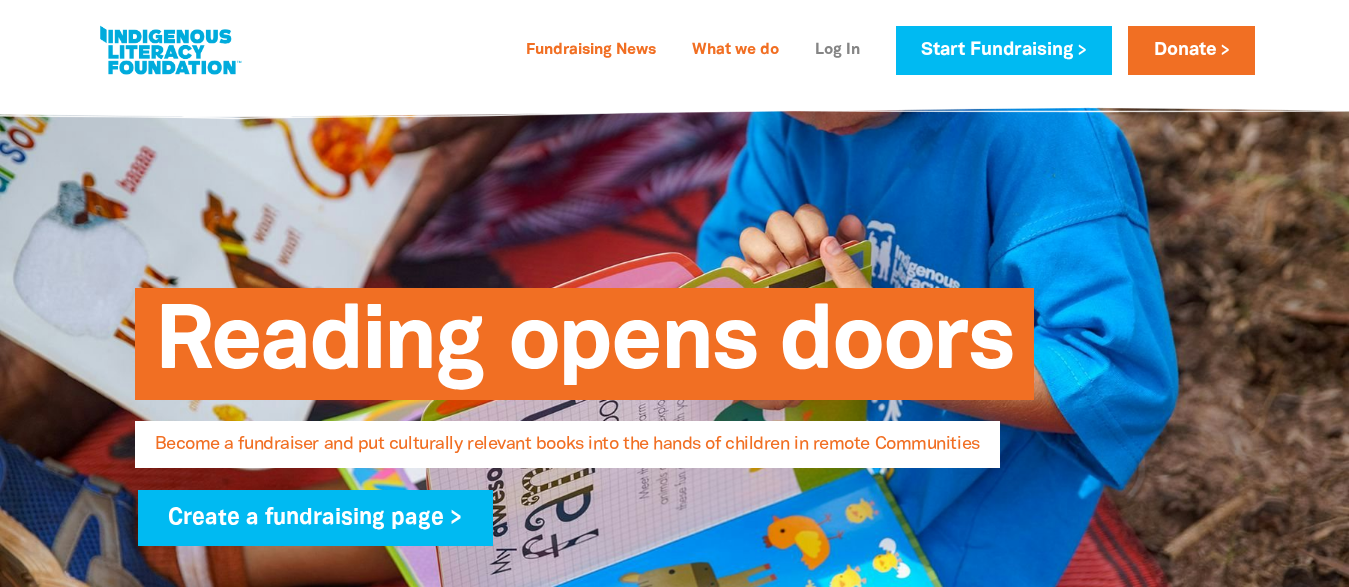 click on "Log In" at bounding box center [837, 51] 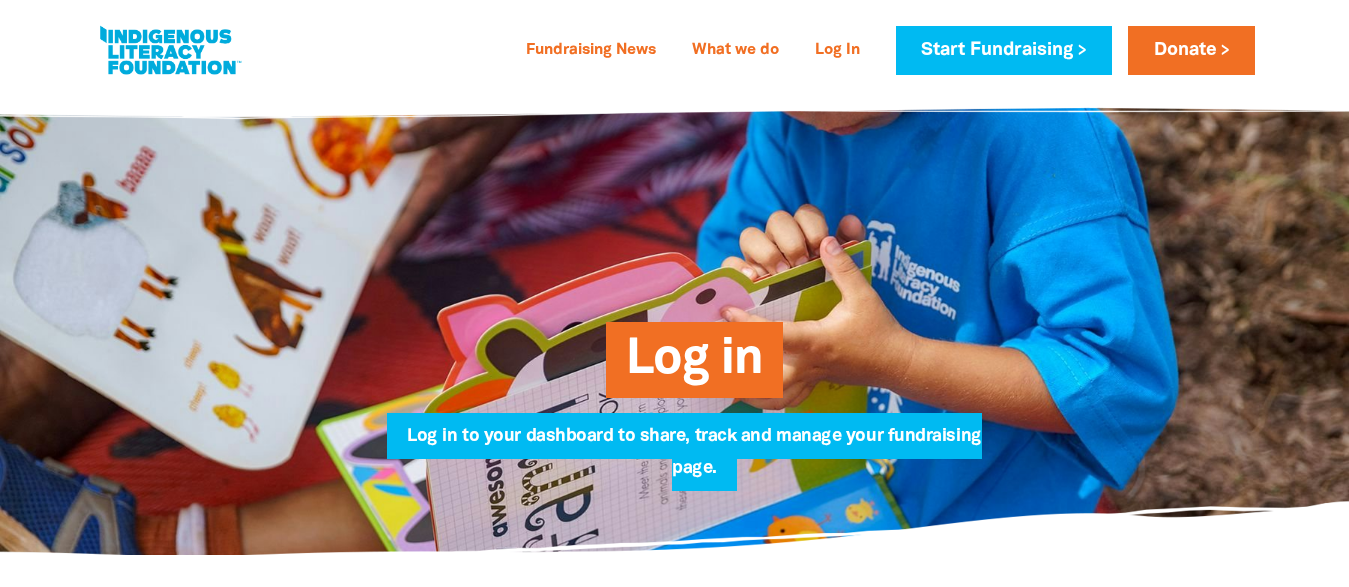 click on "Log in" at bounding box center (694, 367) 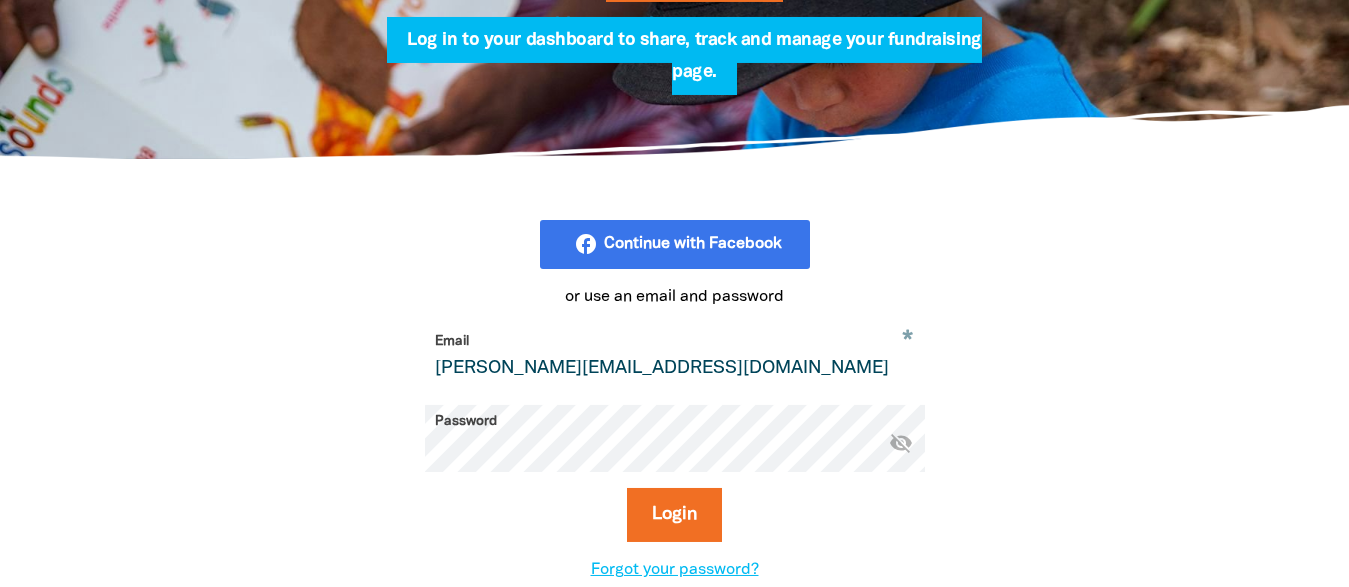 scroll, scrollTop: 510, scrollLeft: 0, axis: vertical 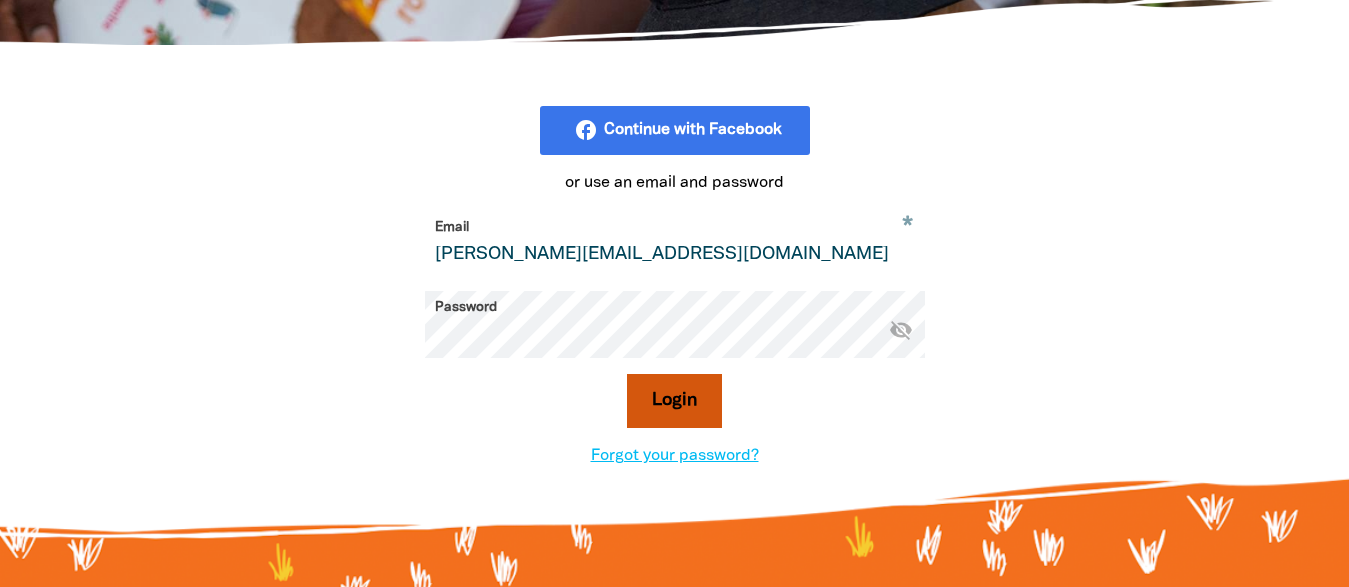 click on "Login" at bounding box center (674, 401) 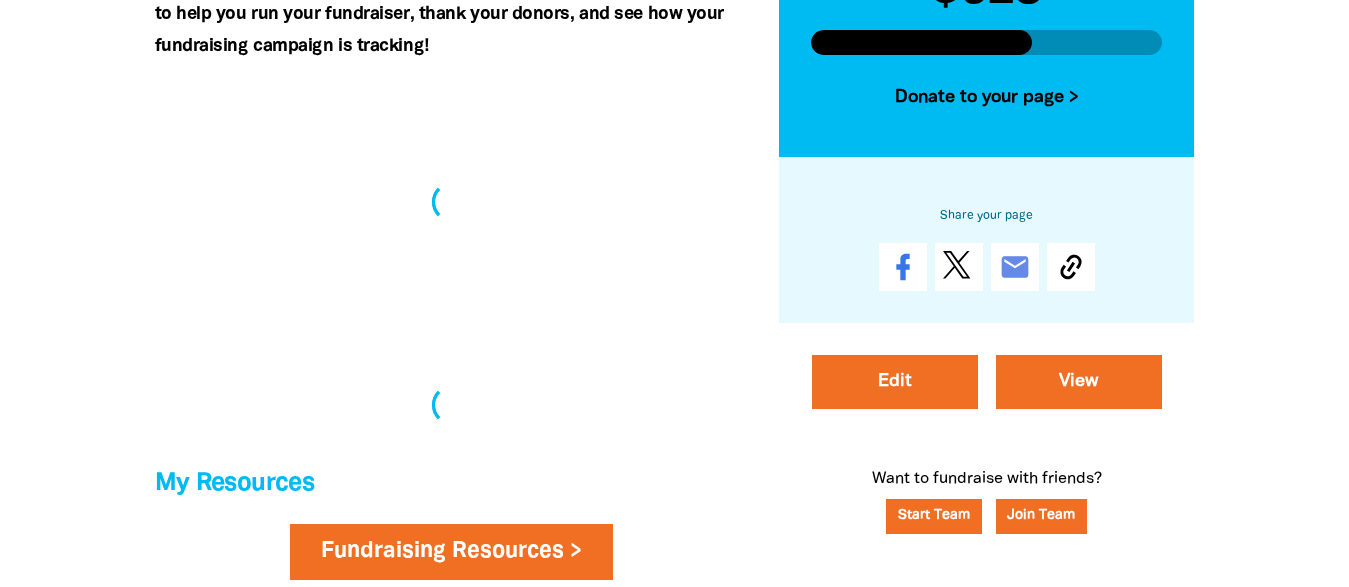 scroll, scrollTop: 0, scrollLeft: 0, axis: both 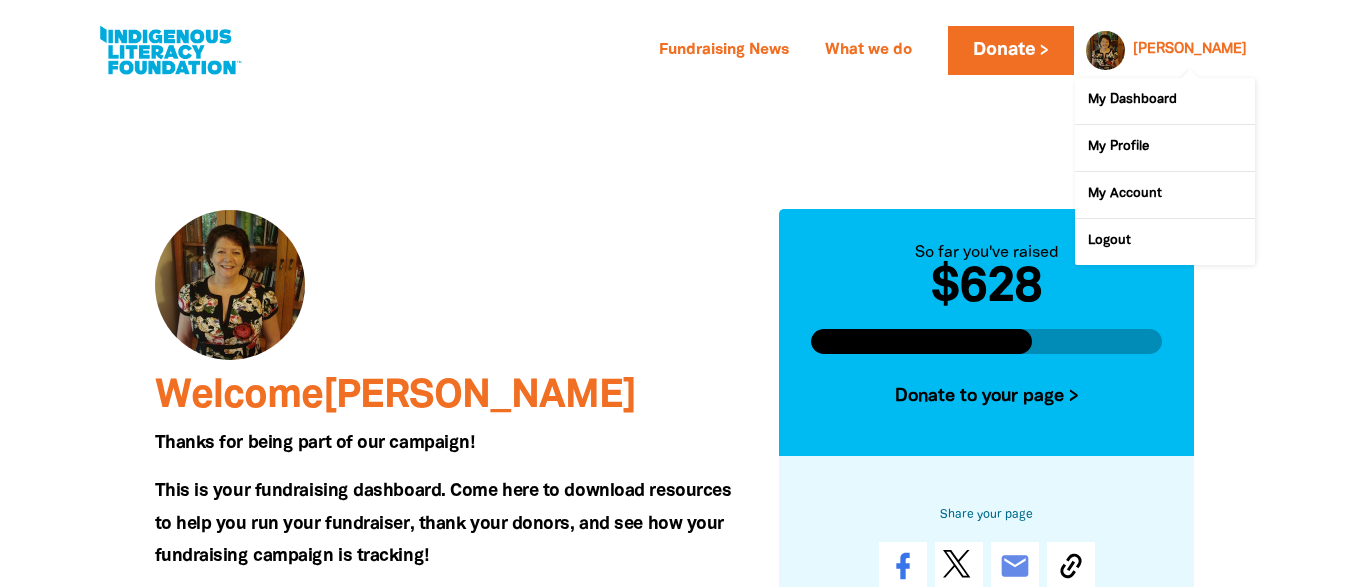 click on "[PERSON_NAME]" at bounding box center (1190, 50) 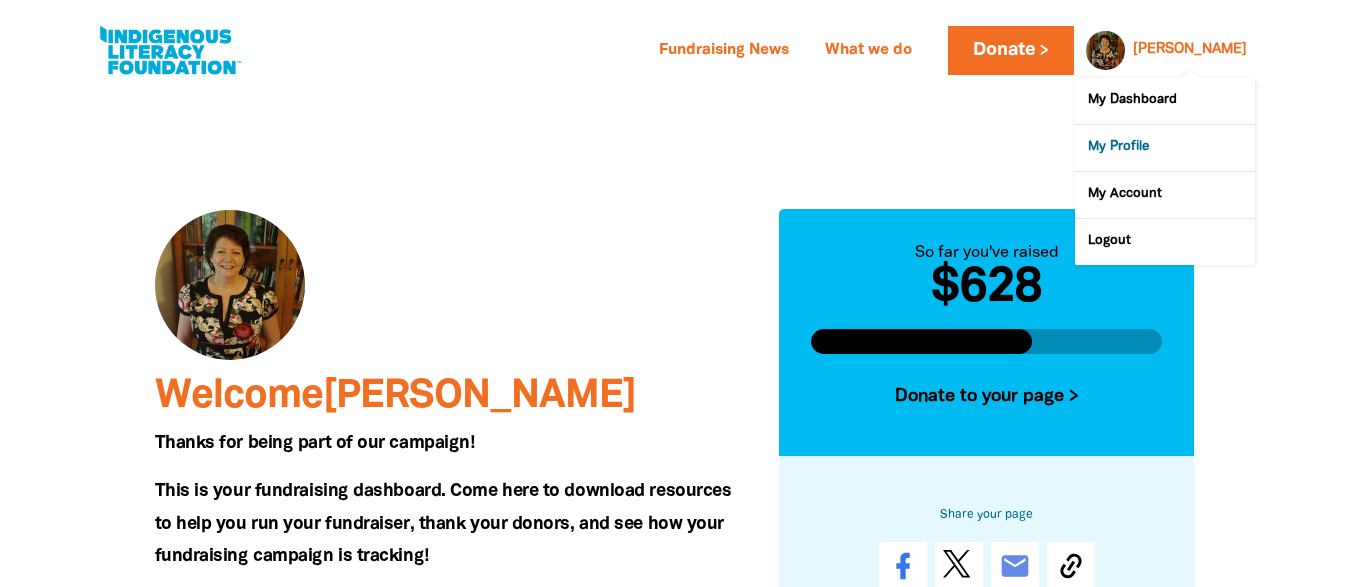 click on "My Profile" at bounding box center (1165, 148) 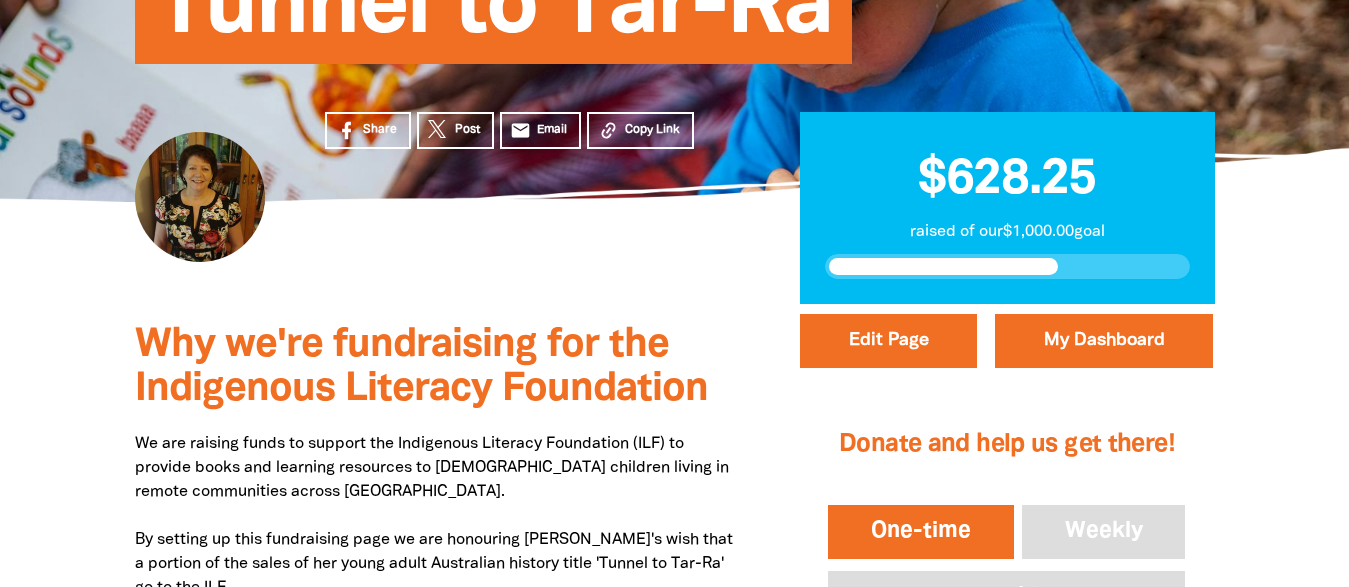 scroll, scrollTop: 0, scrollLeft: 0, axis: both 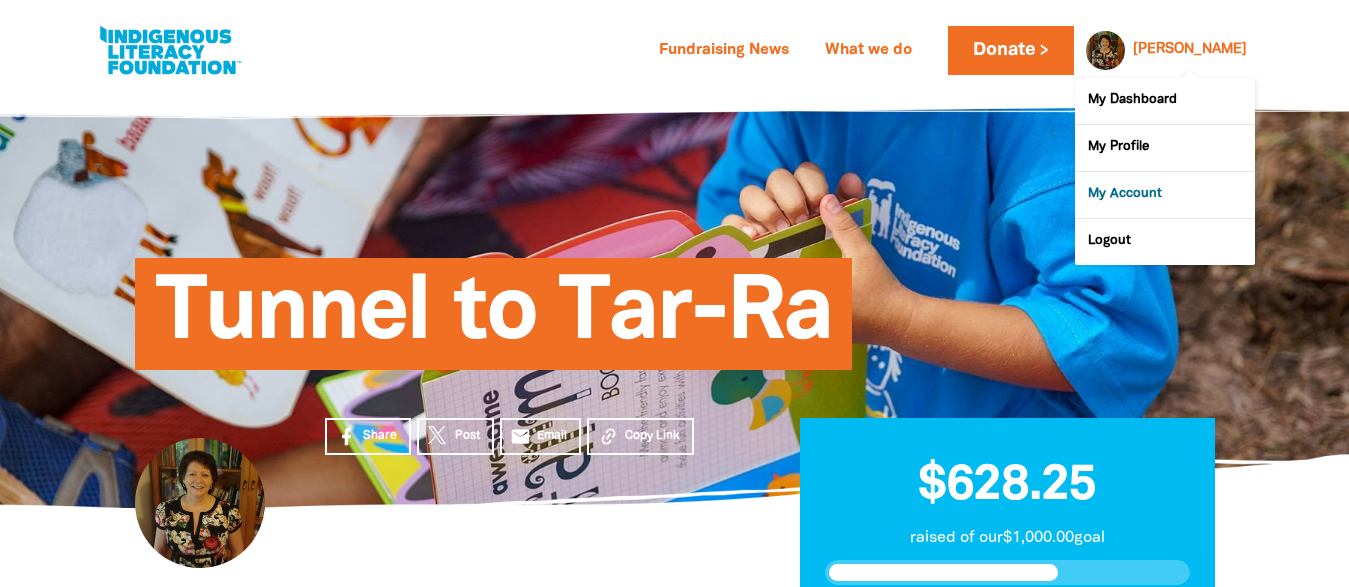 click on "My Account" at bounding box center (1165, 195) 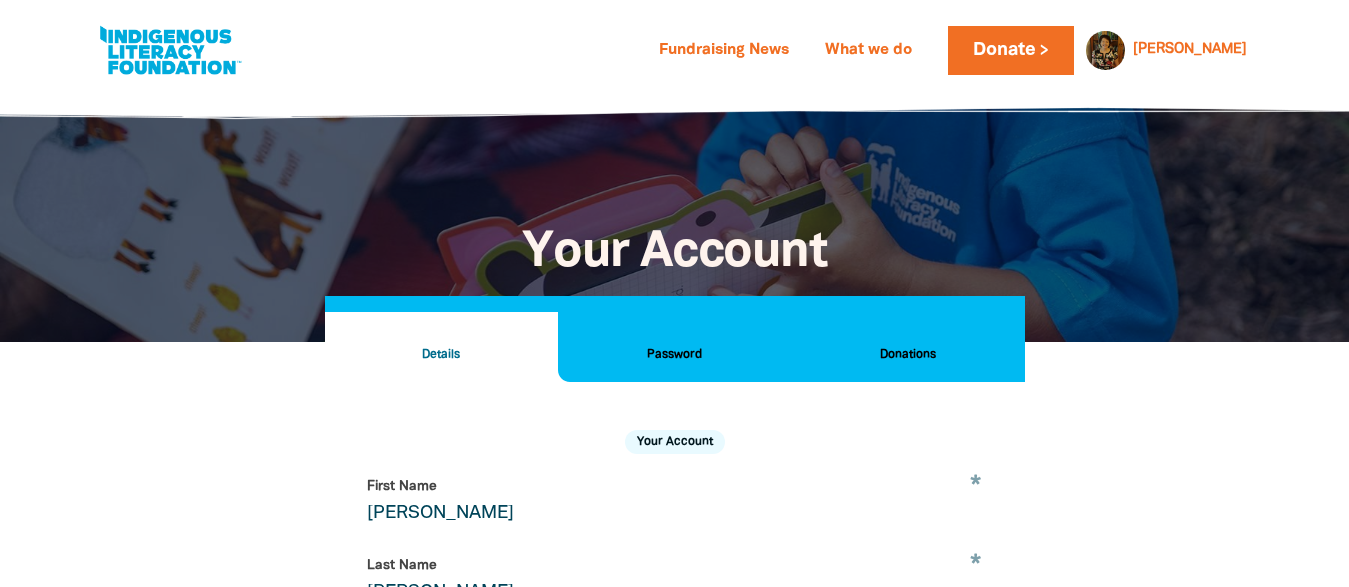 scroll, scrollTop: 382, scrollLeft: 0, axis: vertical 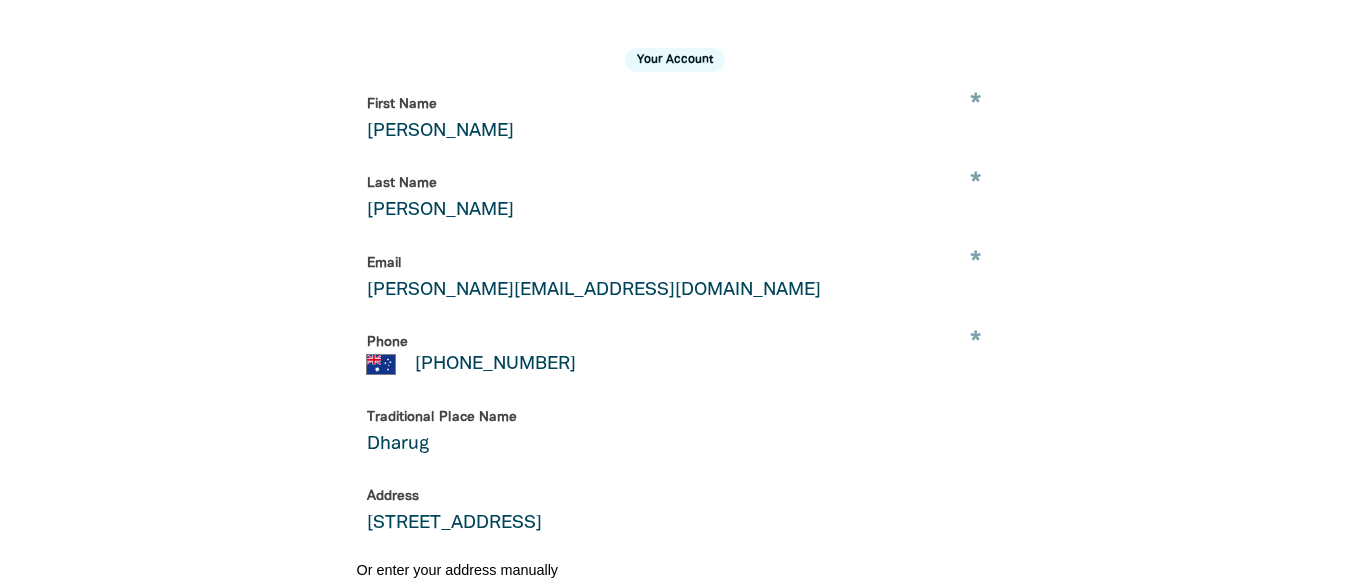 click on "[PERSON_NAME]" at bounding box center [675, 119] 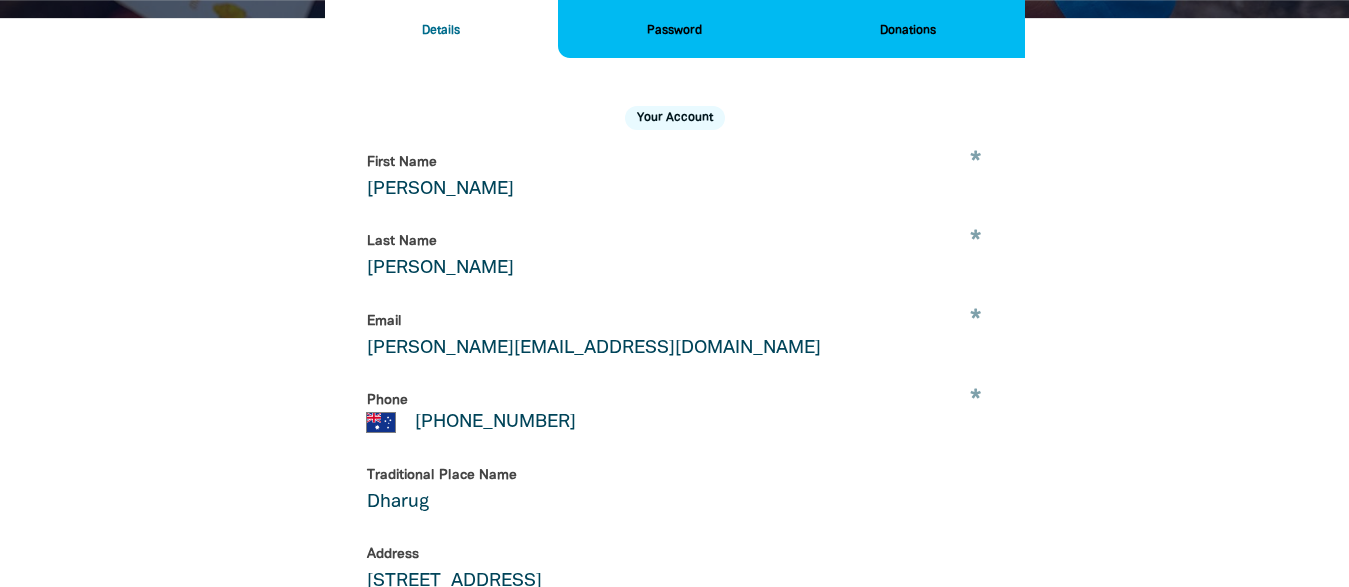 scroll, scrollTop: 280, scrollLeft: 0, axis: vertical 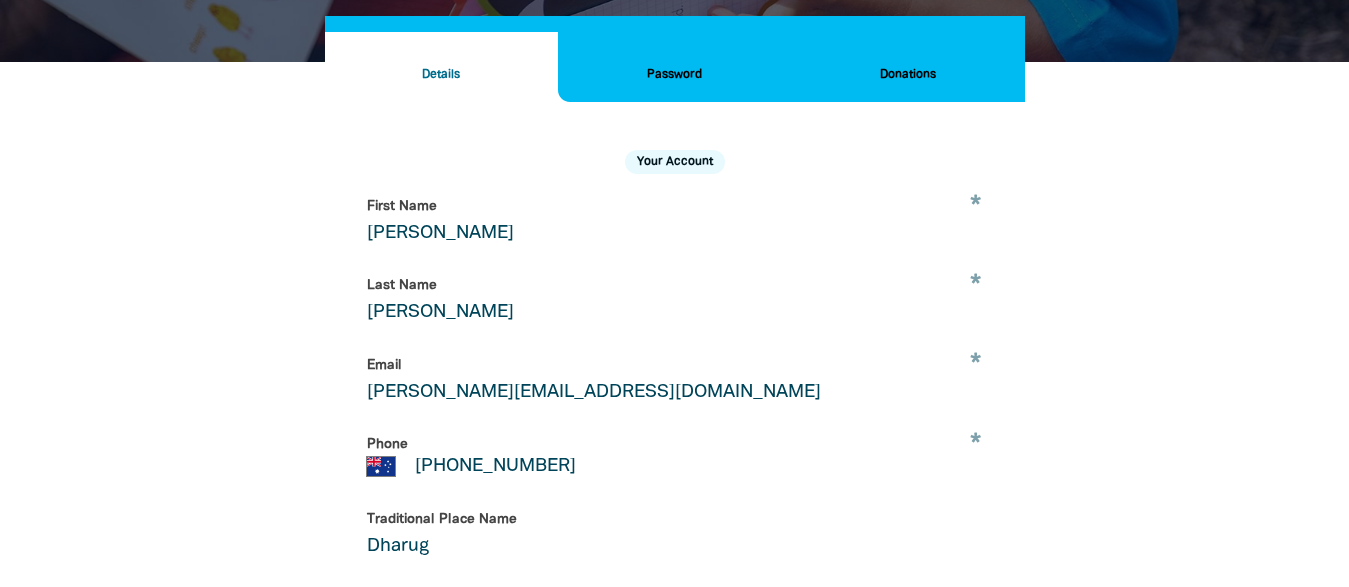 click on "Password" at bounding box center [674, 75] 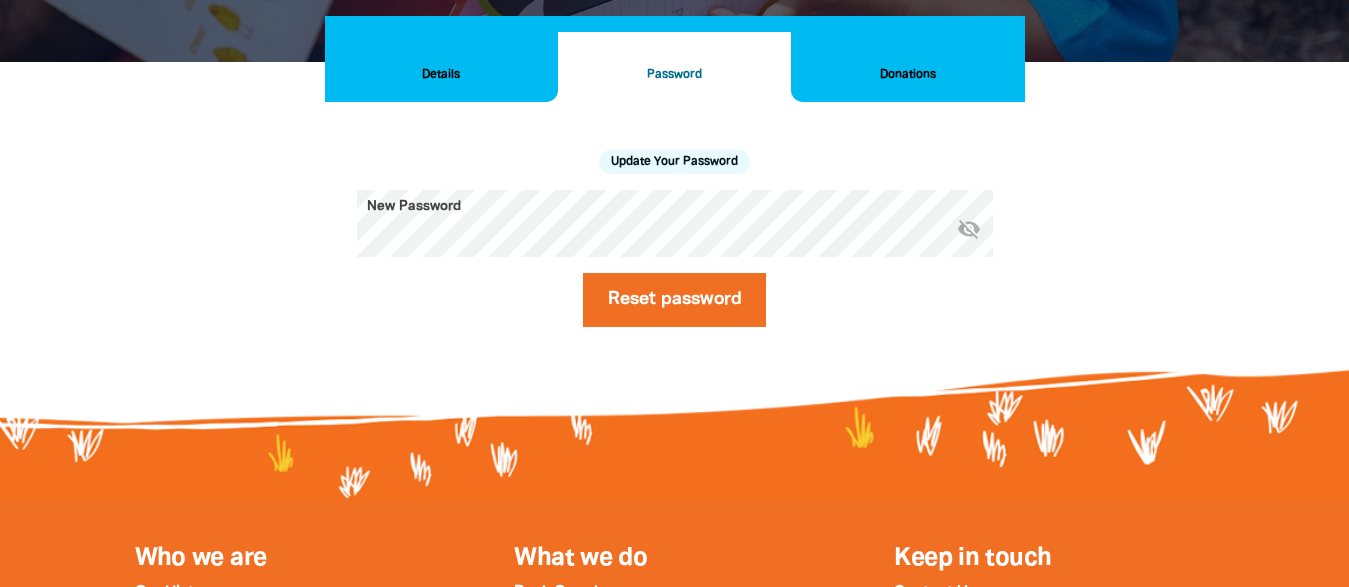 click on "visibility_off" at bounding box center [969, 229] 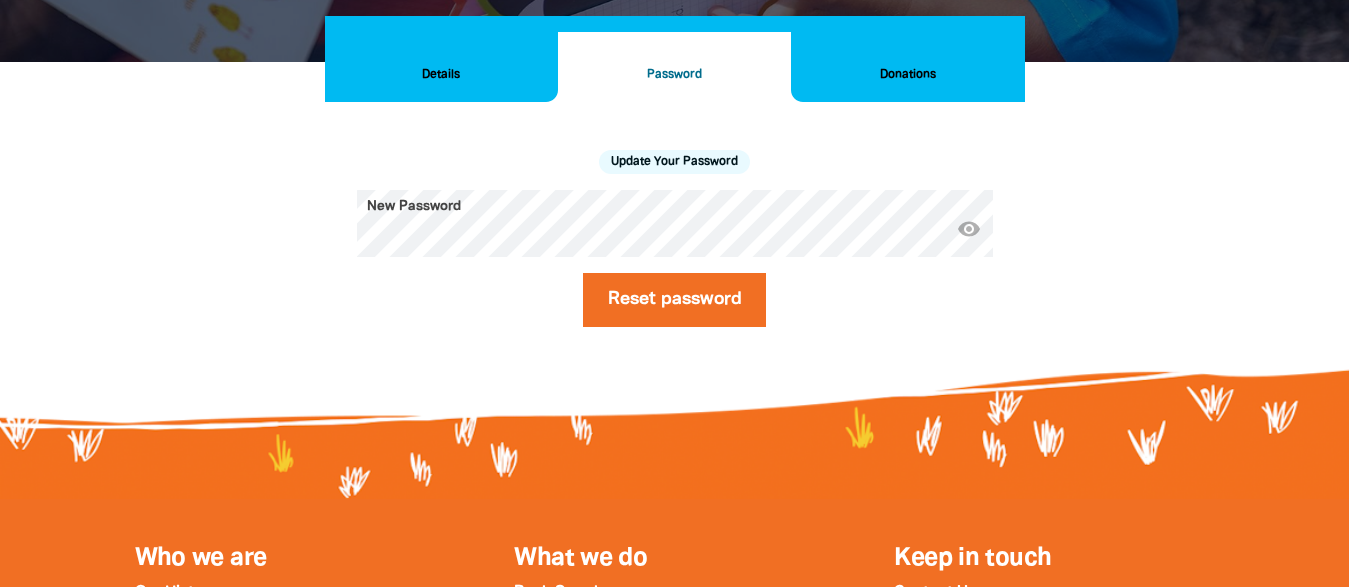 click on "Donations" at bounding box center (907, 75) 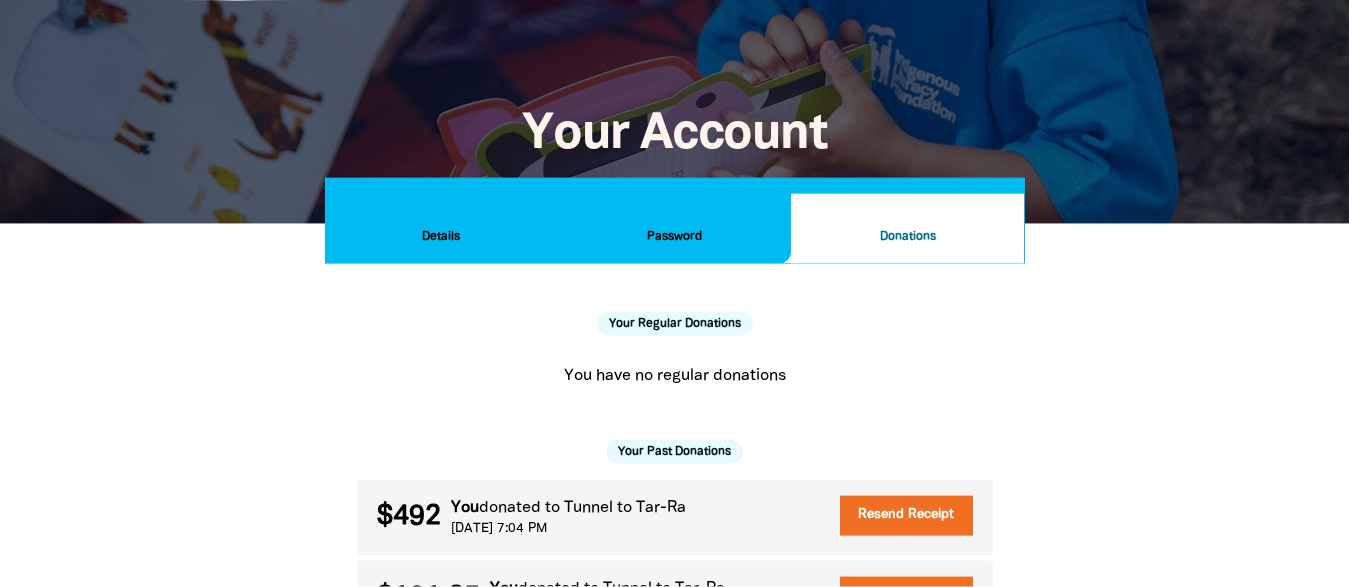 scroll, scrollTop: 76, scrollLeft: 0, axis: vertical 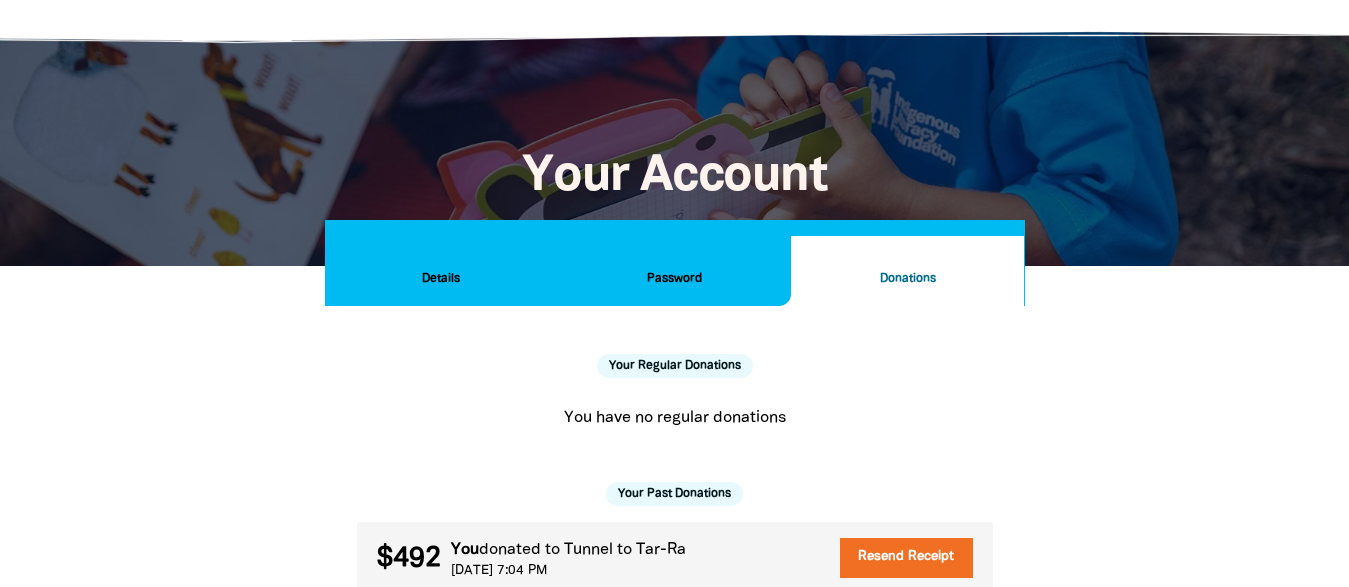click on "Details" at bounding box center (441, 279) 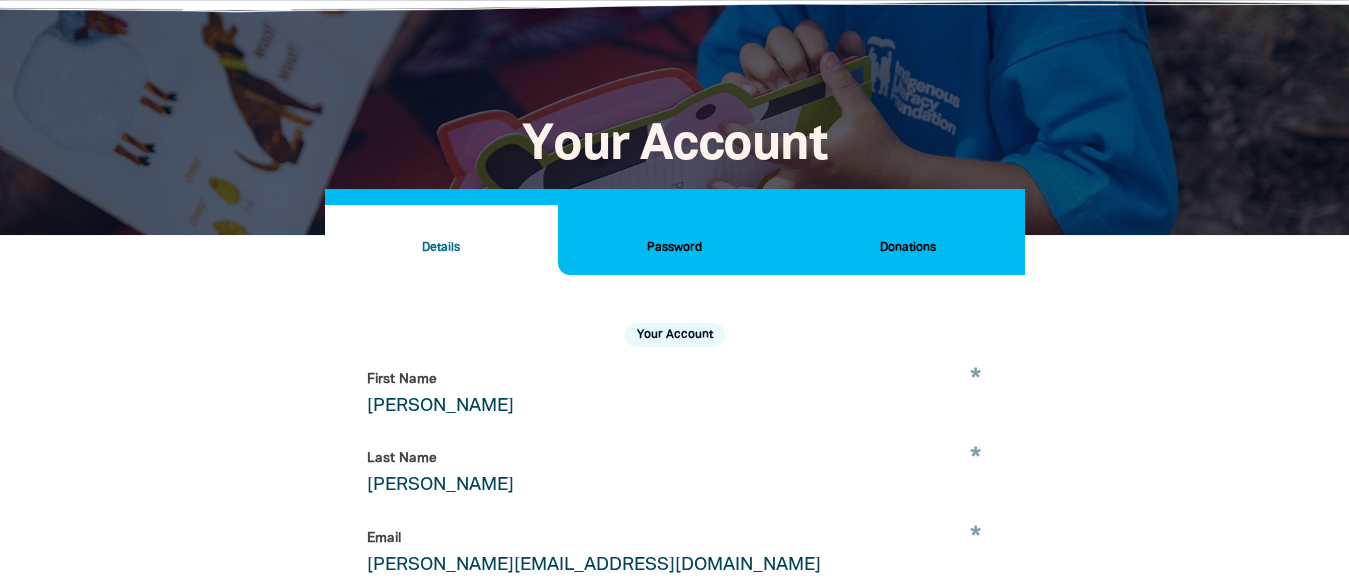 scroll, scrollTop: 0, scrollLeft: 0, axis: both 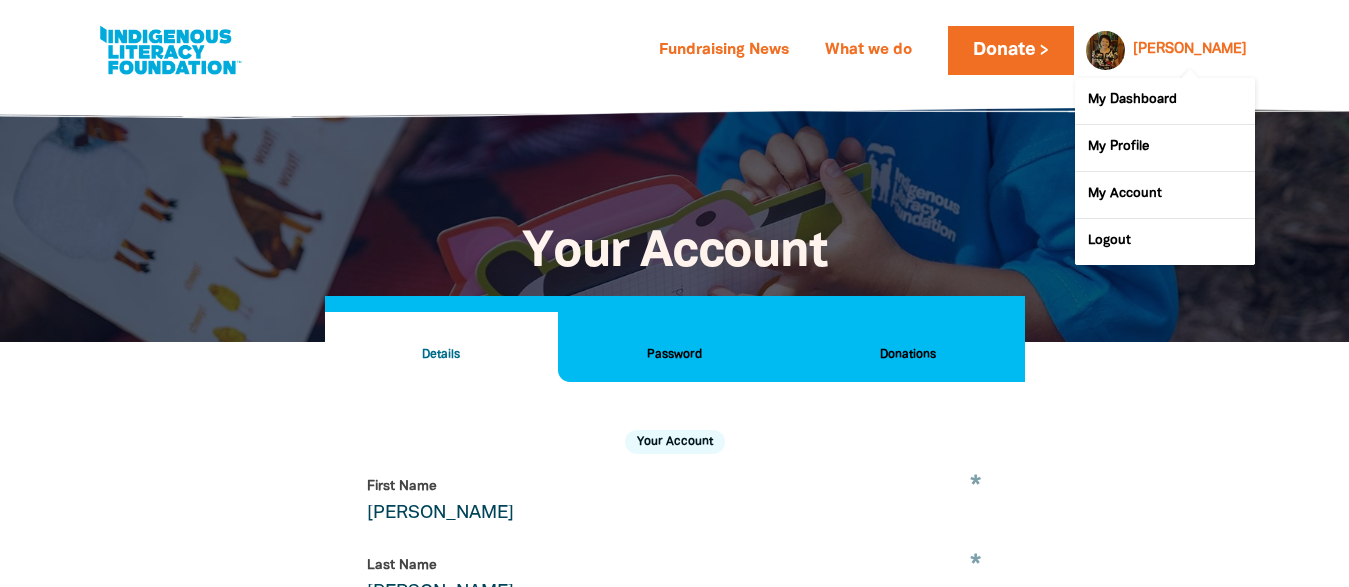 click on "[PERSON_NAME]" at bounding box center (1190, 50) 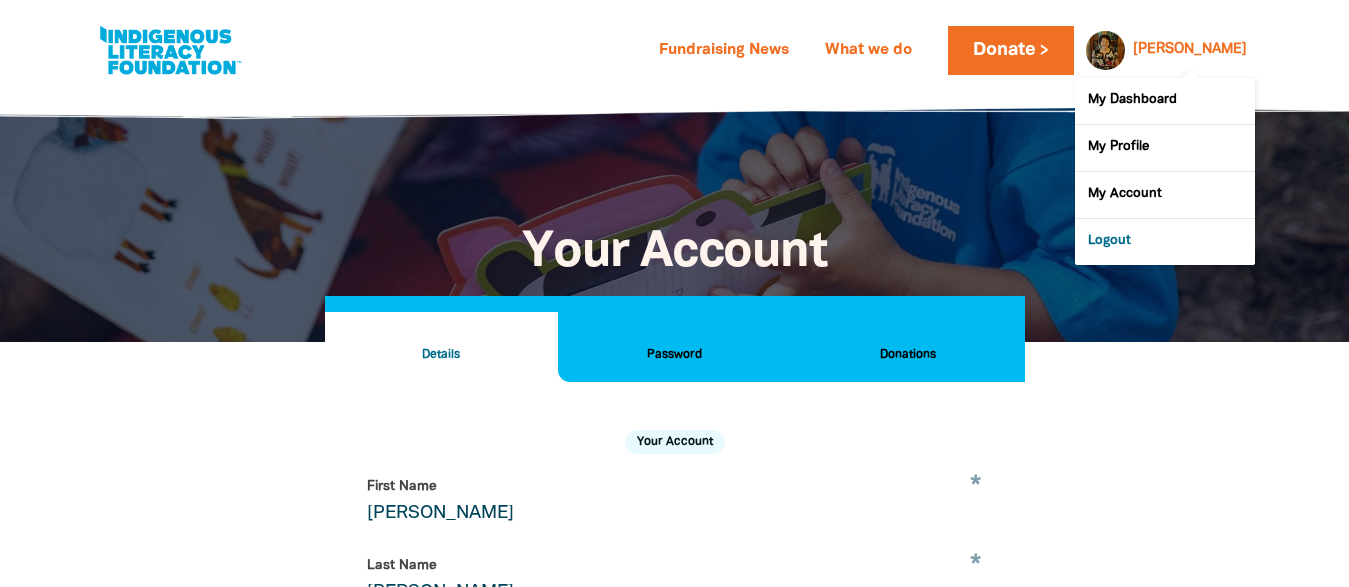 click on "Logout" at bounding box center [1165, 242] 